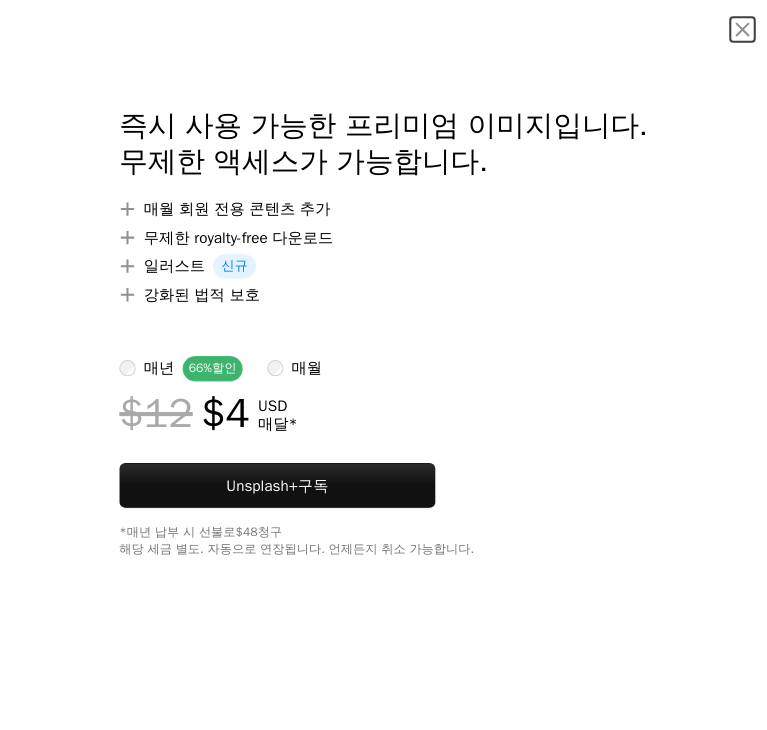 scroll, scrollTop: 600, scrollLeft: 0, axis: vertical 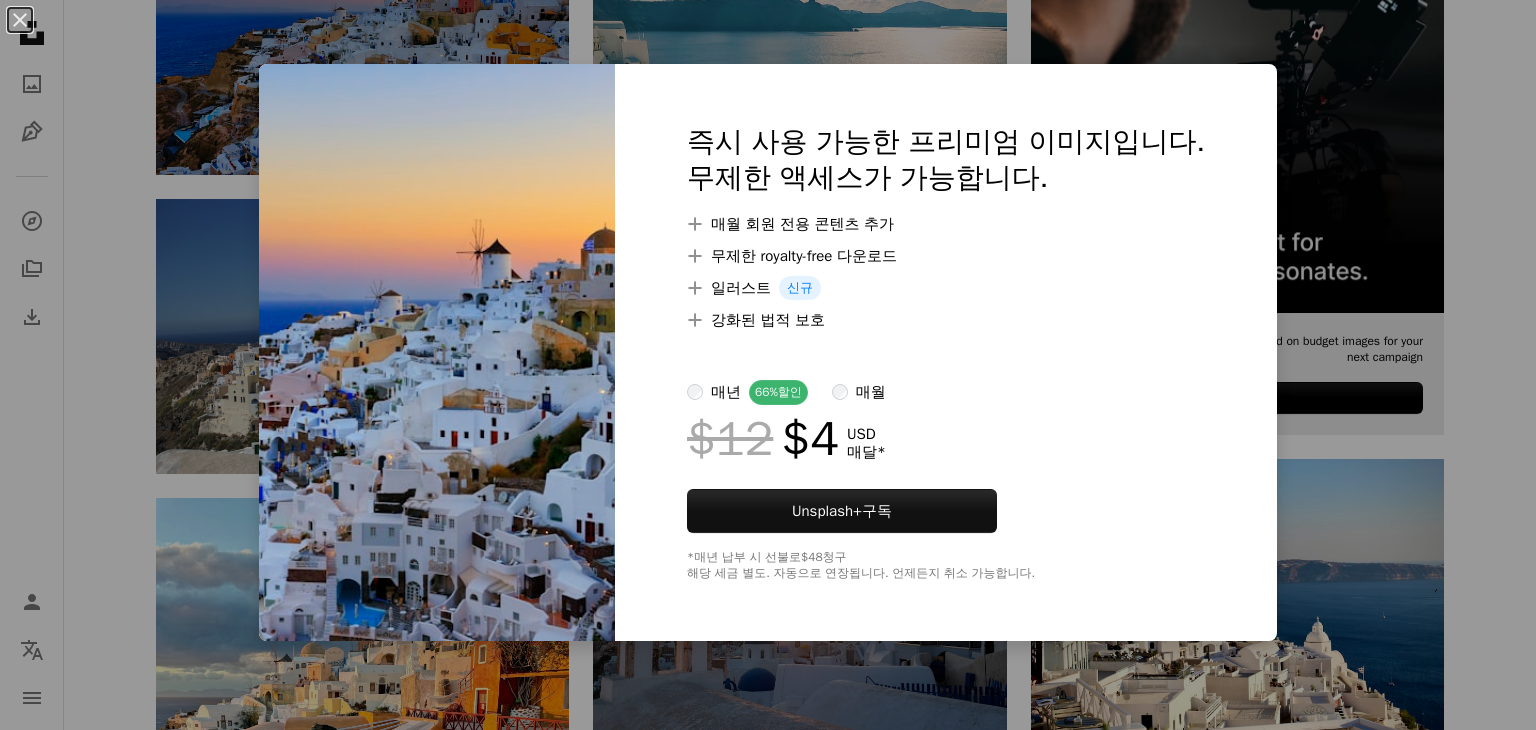 click on "An X shape 즉시 사용 가능한 프리미엄 이미지입니다. 무제한 액세스가 가능합니다. A plus sign 매월 회원 전용 콘텐츠 추가 A plus sign 무제한 royalty-free 다운로드 A plus sign 일러스트  신규 A plus sign 강화된 법적 보호 매년 66%  할인 매월 $12   $4 USD 매달 * Unsplash+  구독 *매년 납부 시 선불로  $48  청구 해당 세금 별도. 자동으로 연장됩니다. 언제든지 취소 가능합니다." at bounding box center (768, 365) 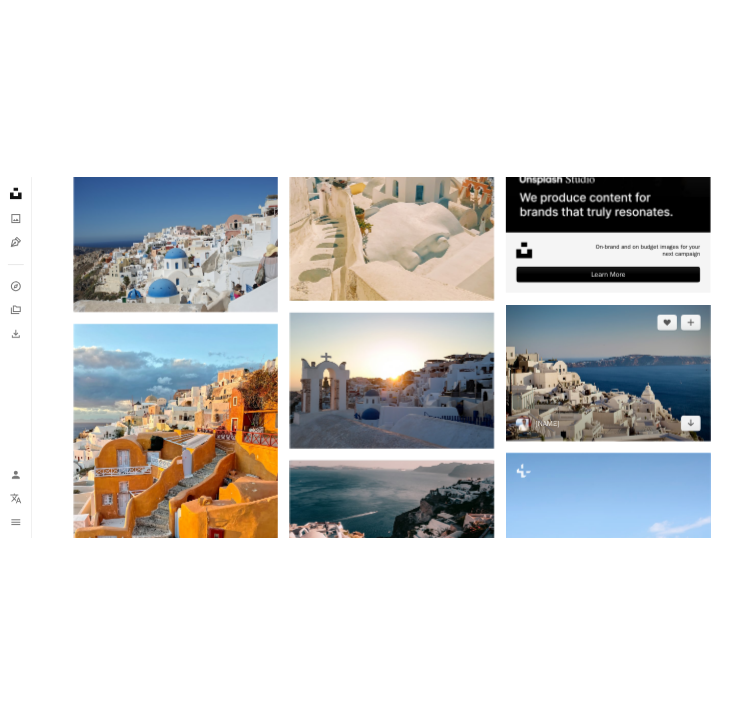 scroll, scrollTop: 1000, scrollLeft: 0, axis: vertical 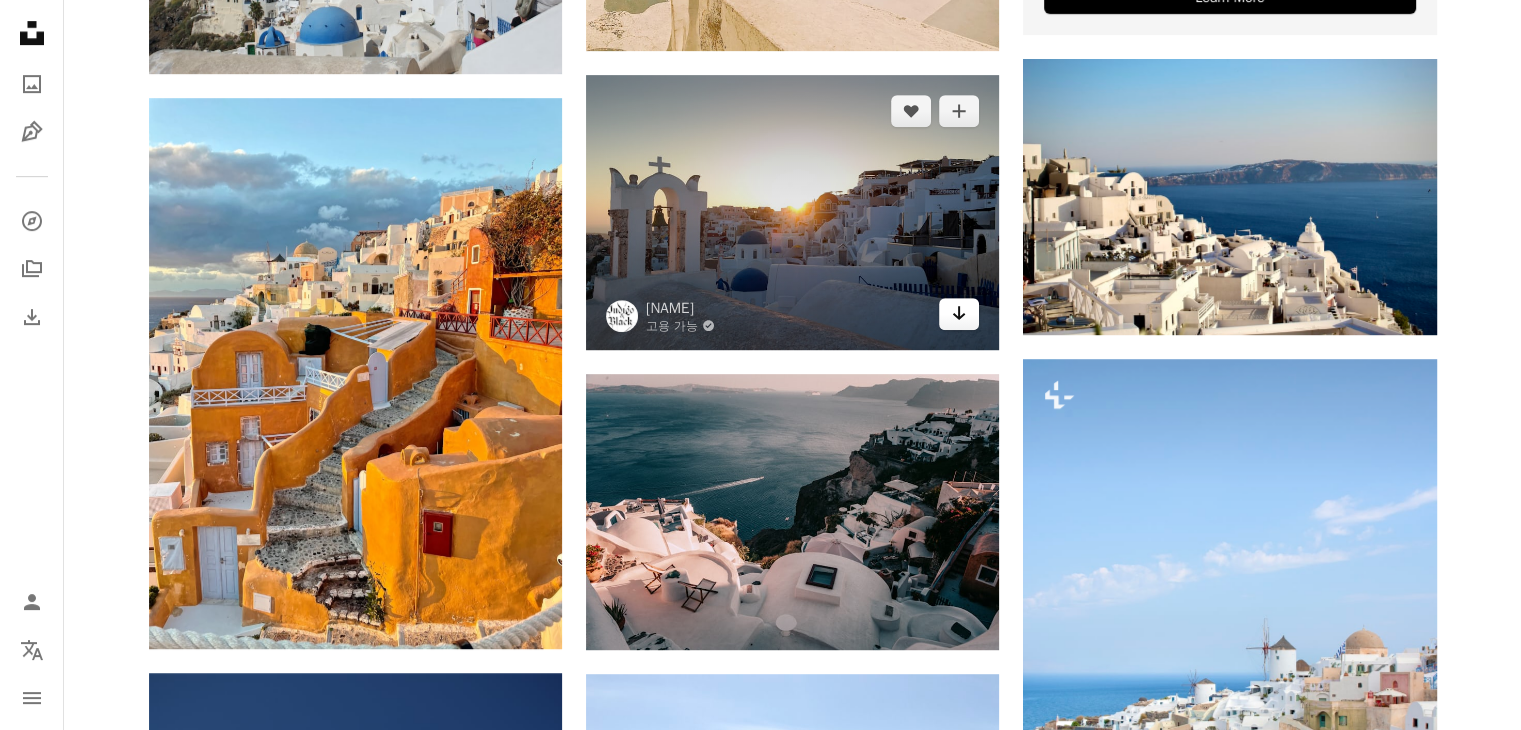 click on "Arrow pointing down" 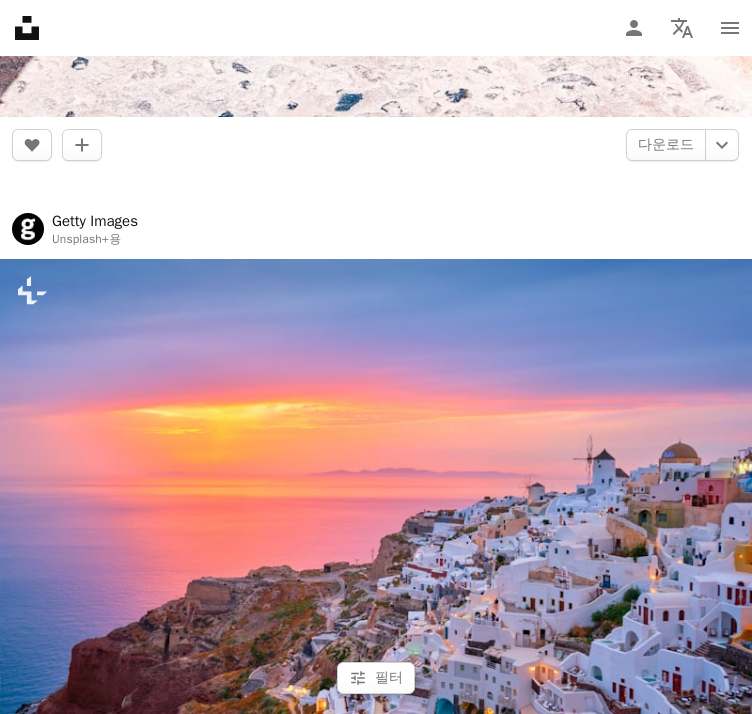 scroll, scrollTop: 14912, scrollLeft: 0, axis: vertical 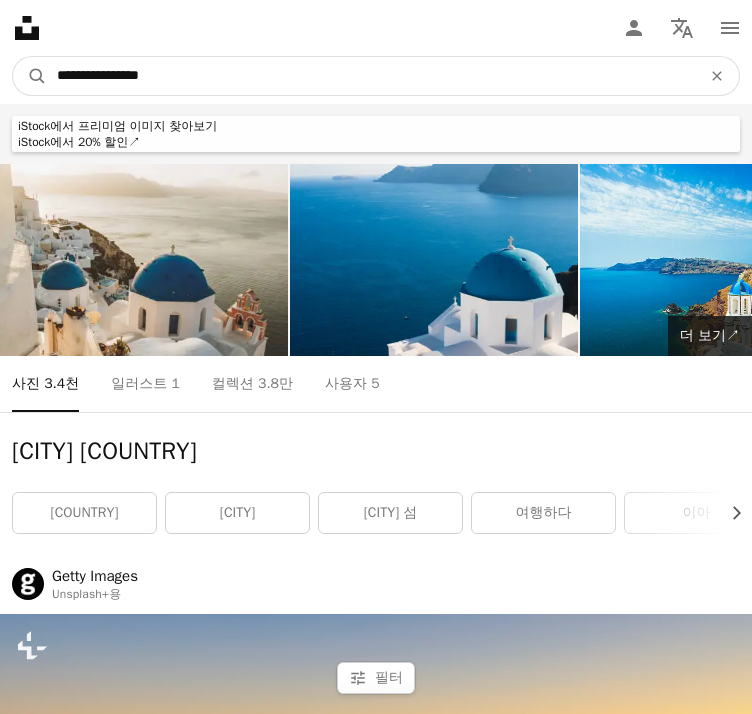 click on "**********" at bounding box center (371, 76) 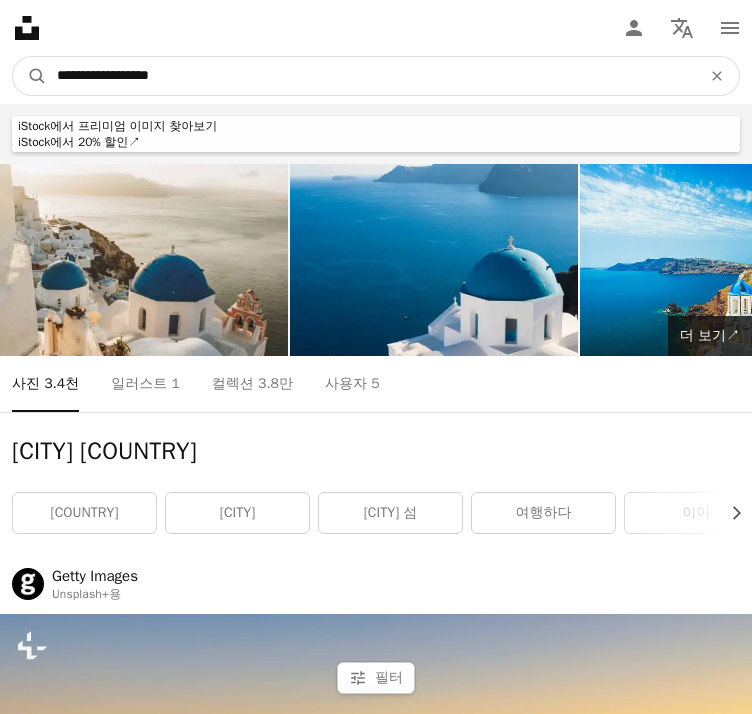 click on "A magnifying glass" at bounding box center [30, 76] 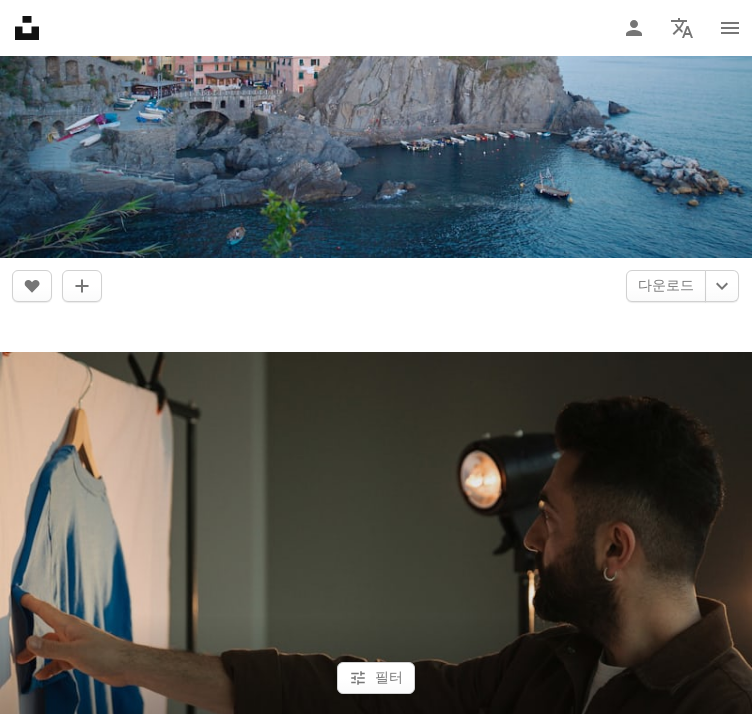 scroll, scrollTop: 1500, scrollLeft: 0, axis: vertical 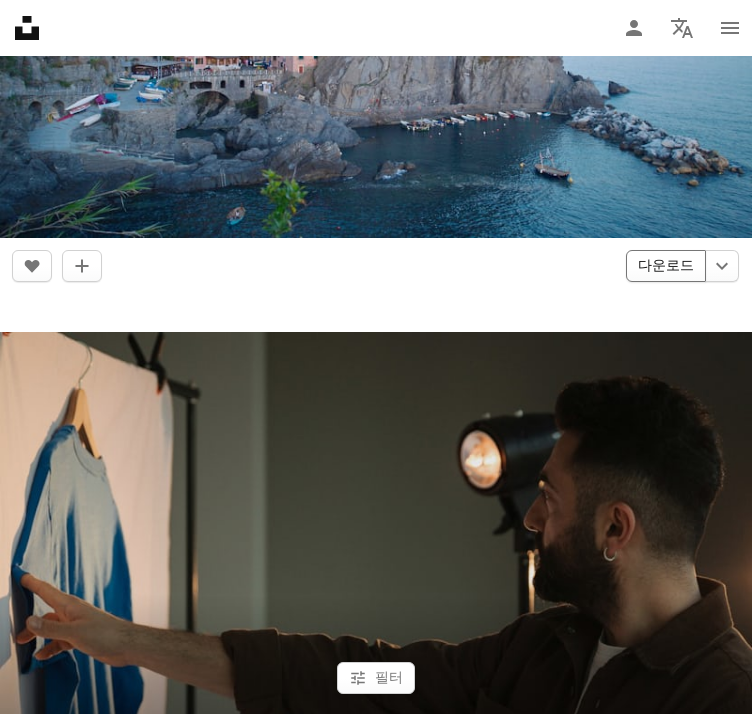 click on "다운로드" at bounding box center [666, 266] 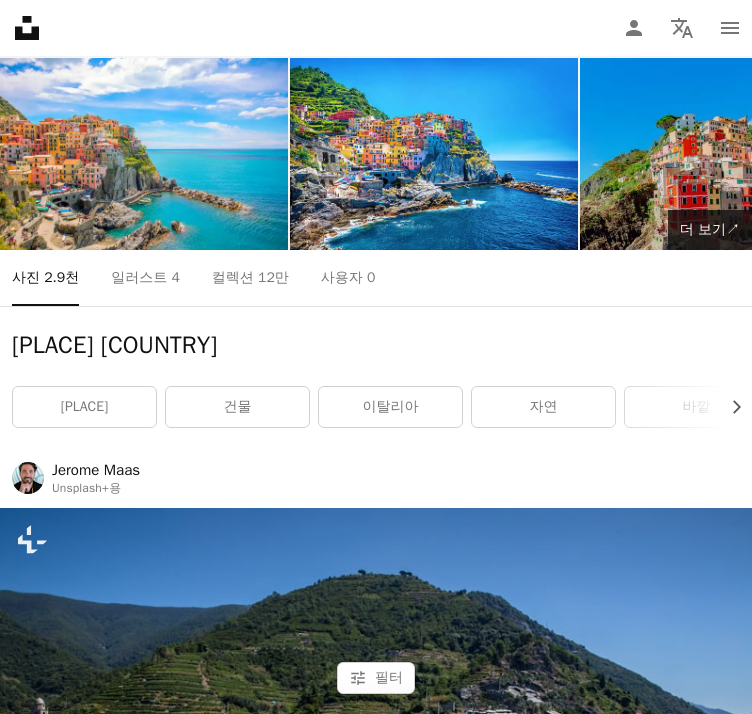 scroll, scrollTop: 0, scrollLeft: 0, axis: both 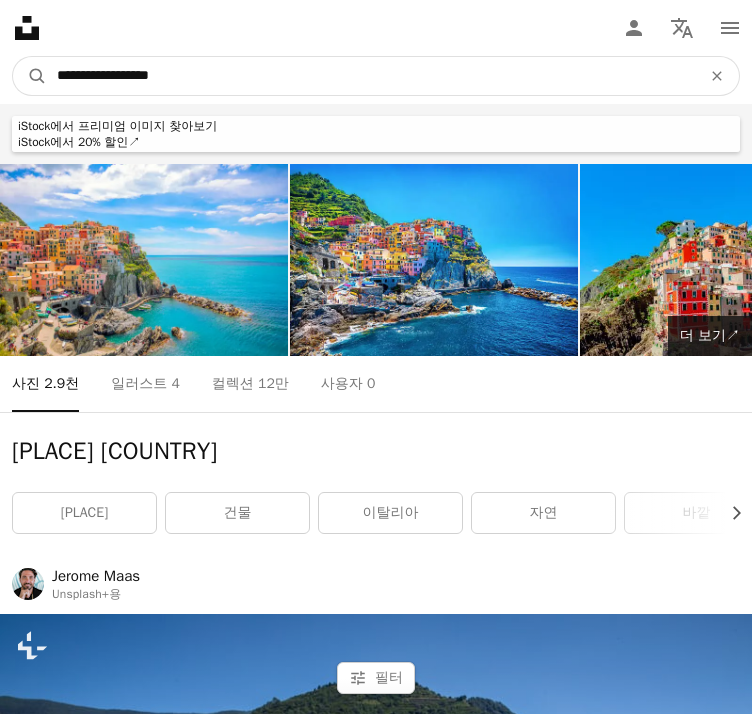 drag, startPoint x: 236, startPoint y: 69, endPoint x: -83, endPoint y: 60, distance: 319.12692 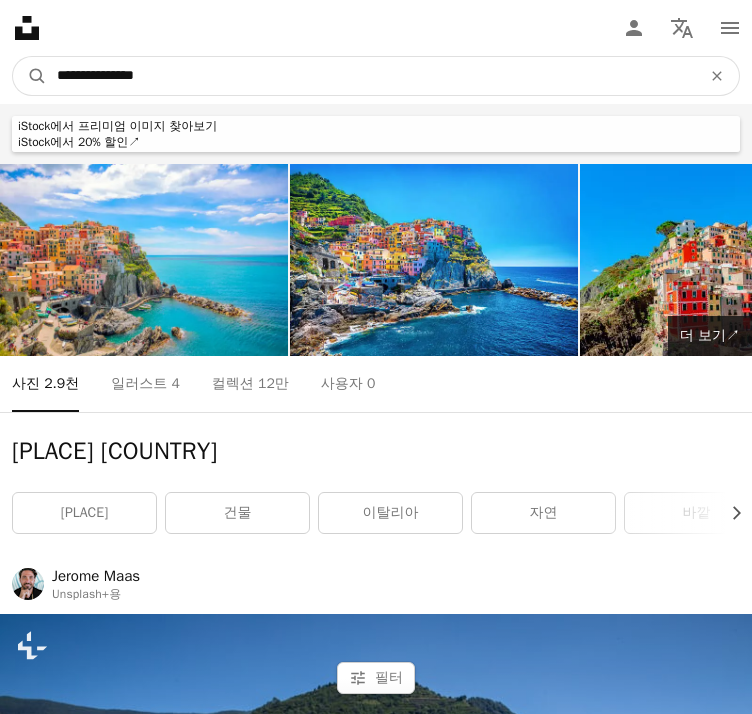 click on "A magnifying glass" at bounding box center [30, 76] 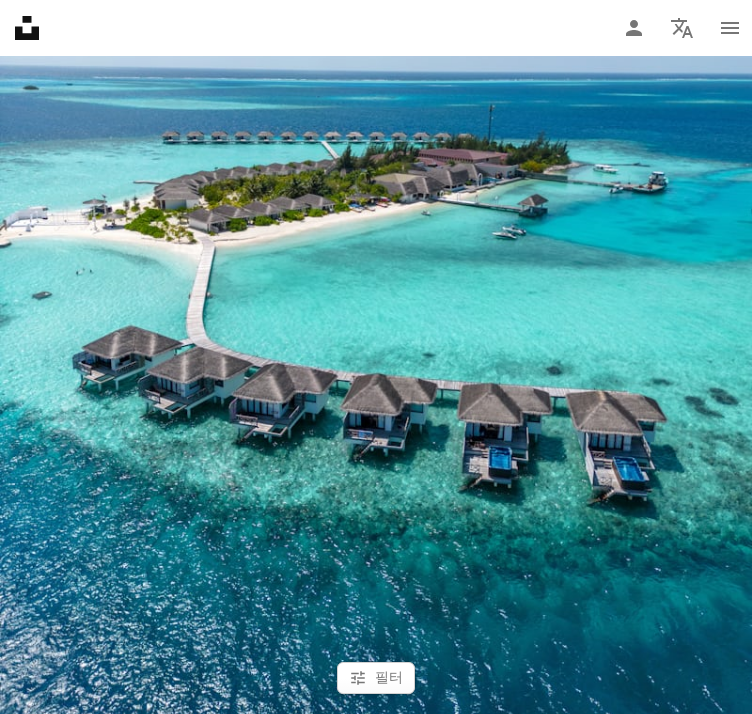 scroll, scrollTop: 2200, scrollLeft: 0, axis: vertical 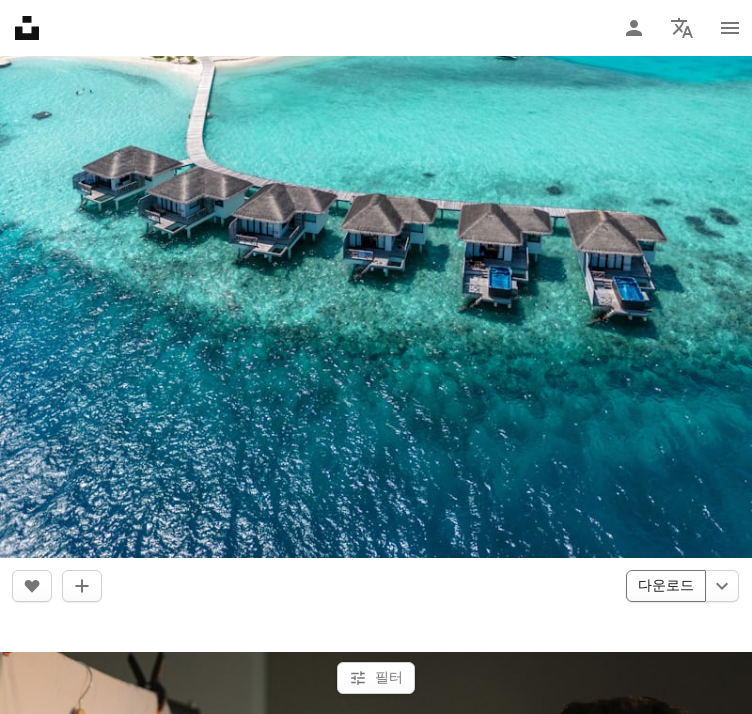 click on "다운로드" at bounding box center [666, 586] 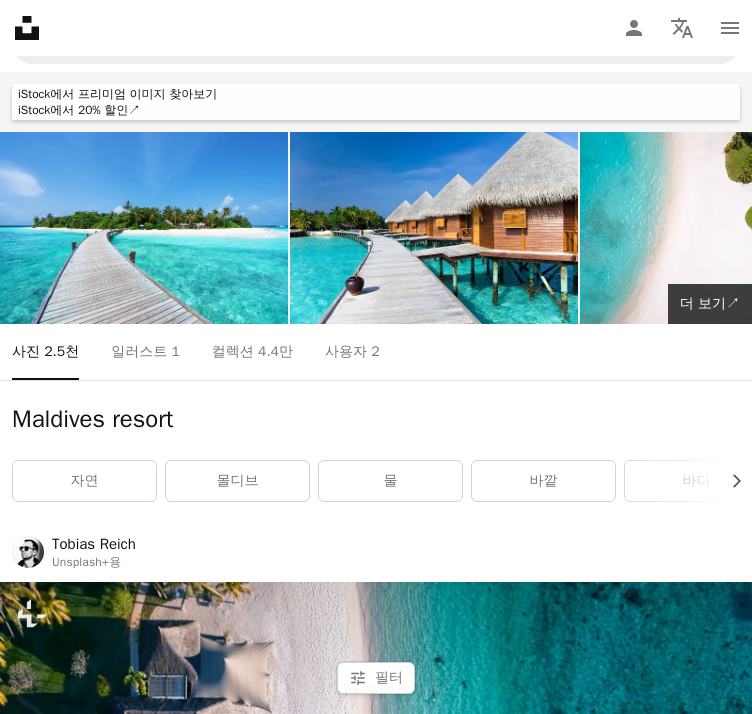 scroll, scrollTop: 0, scrollLeft: 0, axis: both 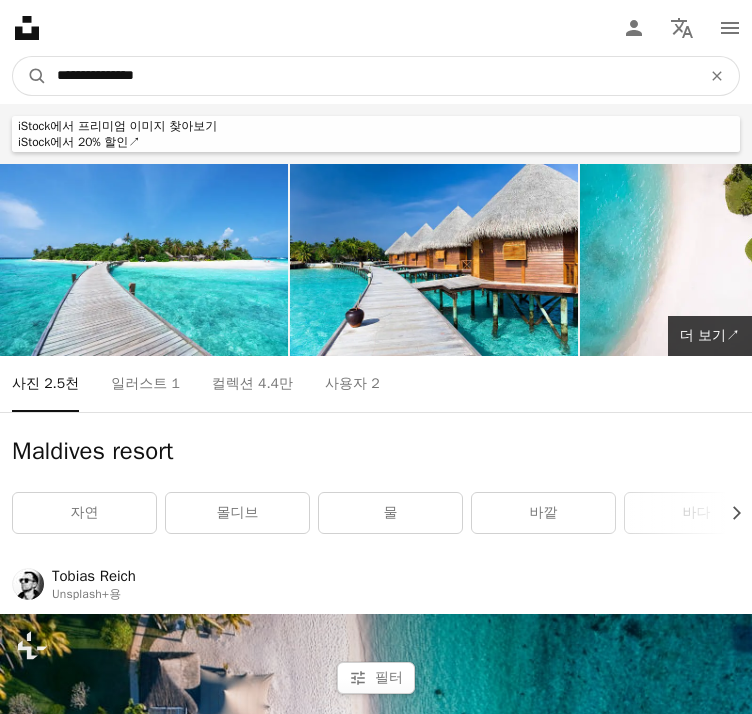 click on "**********" at bounding box center (371, 76) 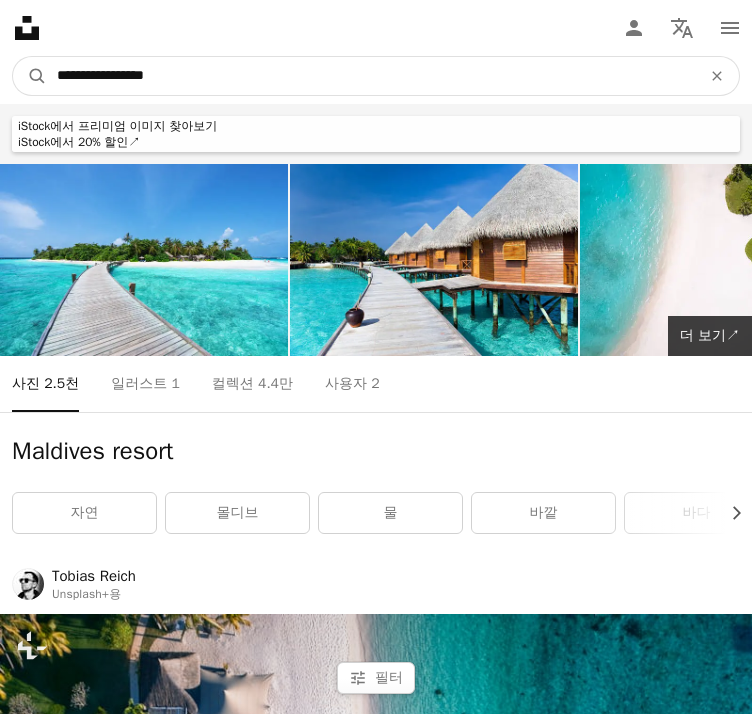 click on "A magnifying glass" at bounding box center [30, 76] 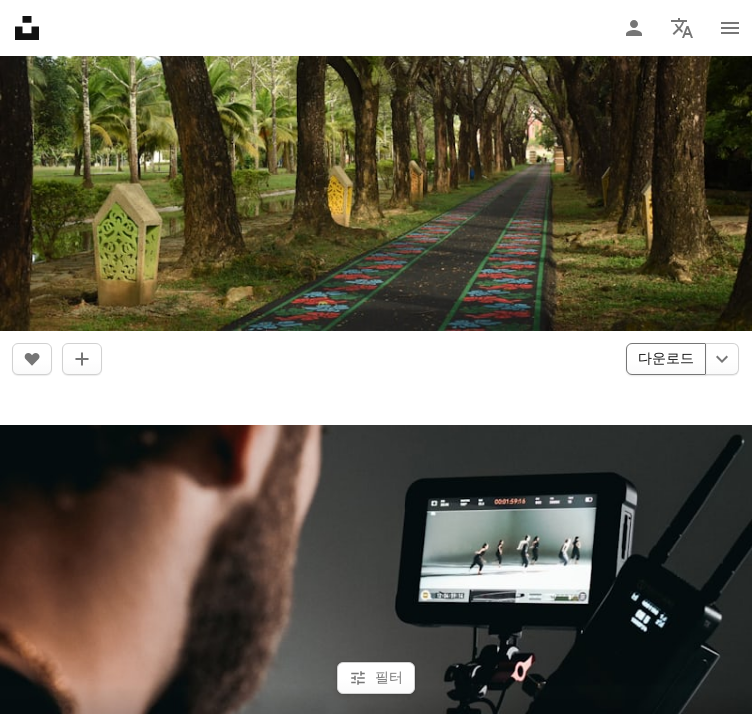 scroll, scrollTop: 1400, scrollLeft: 0, axis: vertical 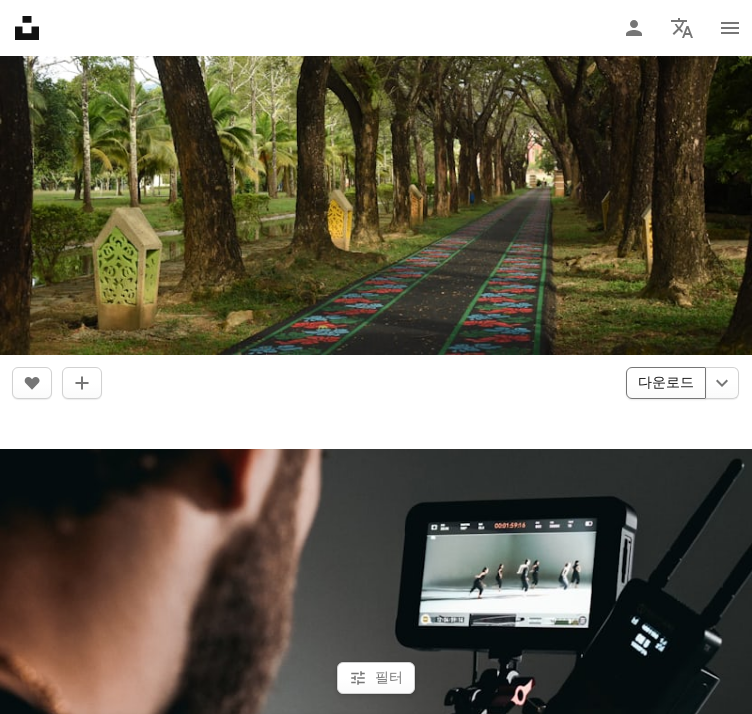 click on "다운로드" at bounding box center (666, 383) 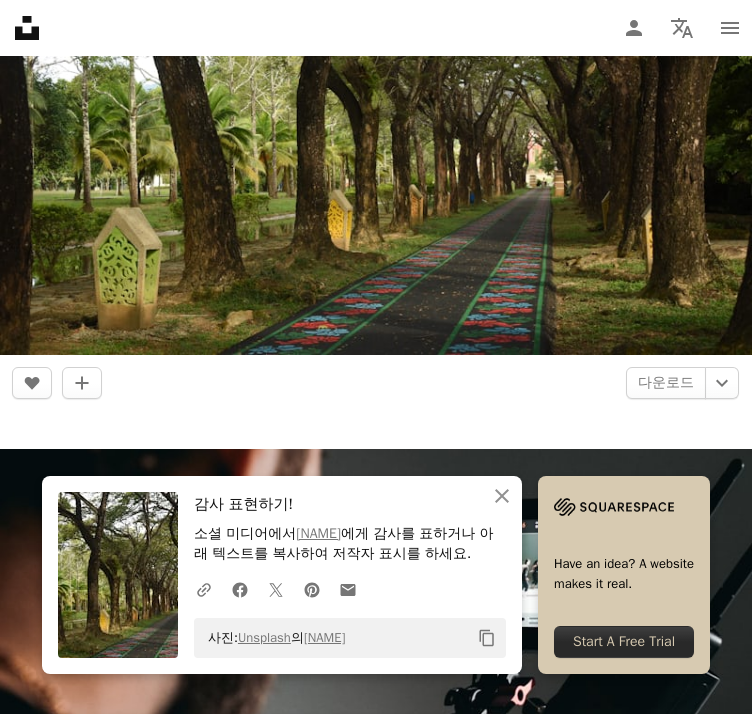 click on "Unsplash logo Unsplash 홈 A photo Pen Tool A compass A stack of folders Download Person Localization icon navigation menu" at bounding box center [376, 28] 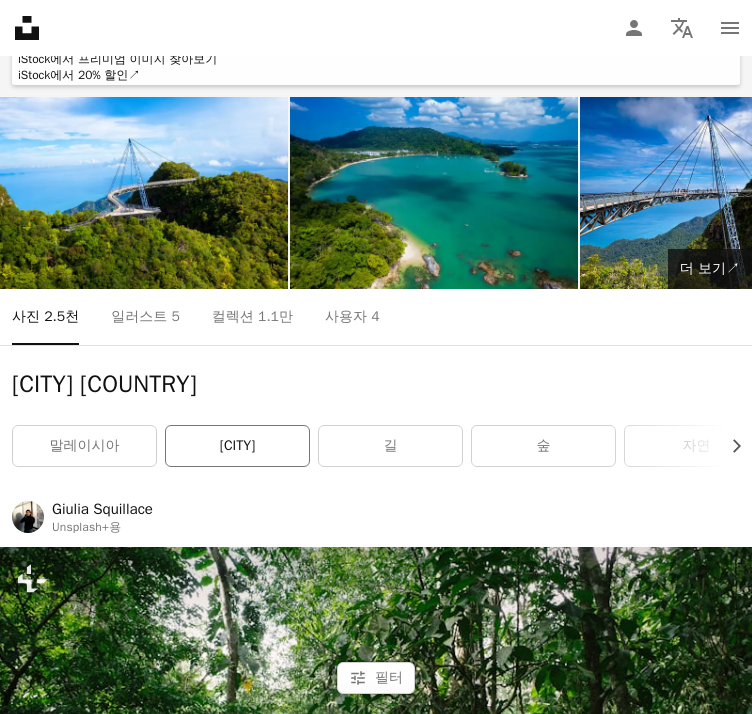scroll, scrollTop: 0, scrollLeft: 0, axis: both 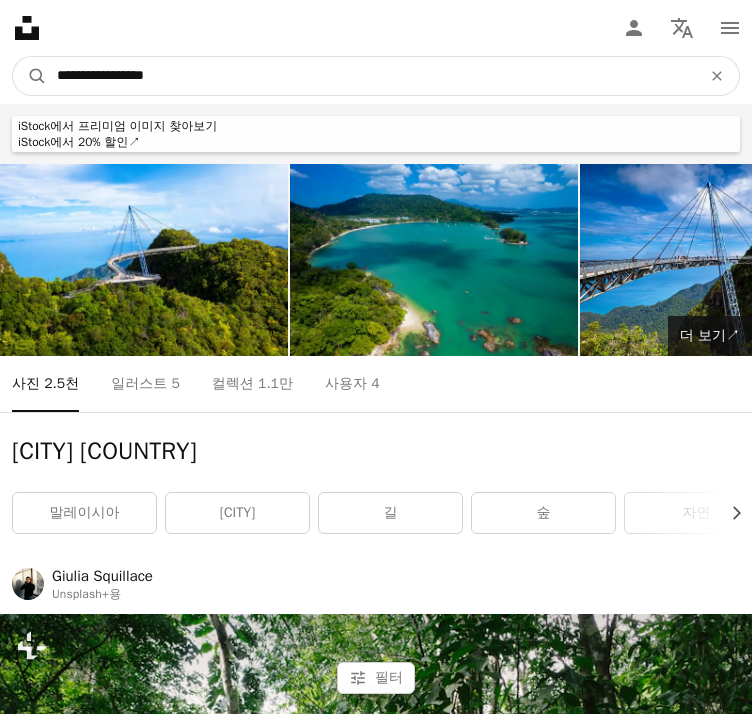 drag, startPoint x: 235, startPoint y: 75, endPoint x: -172, endPoint y: 74, distance: 407.00122 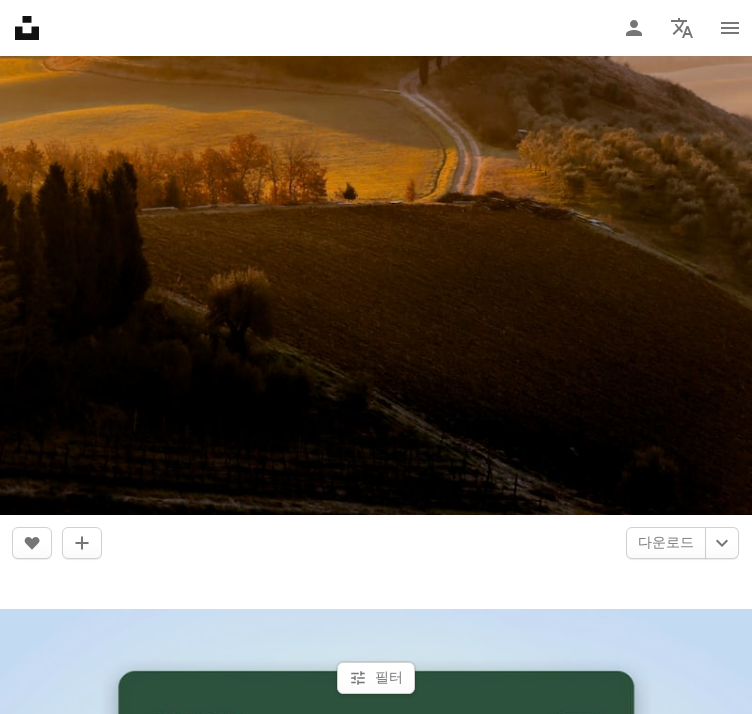 scroll, scrollTop: 2700, scrollLeft: 0, axis: vertical 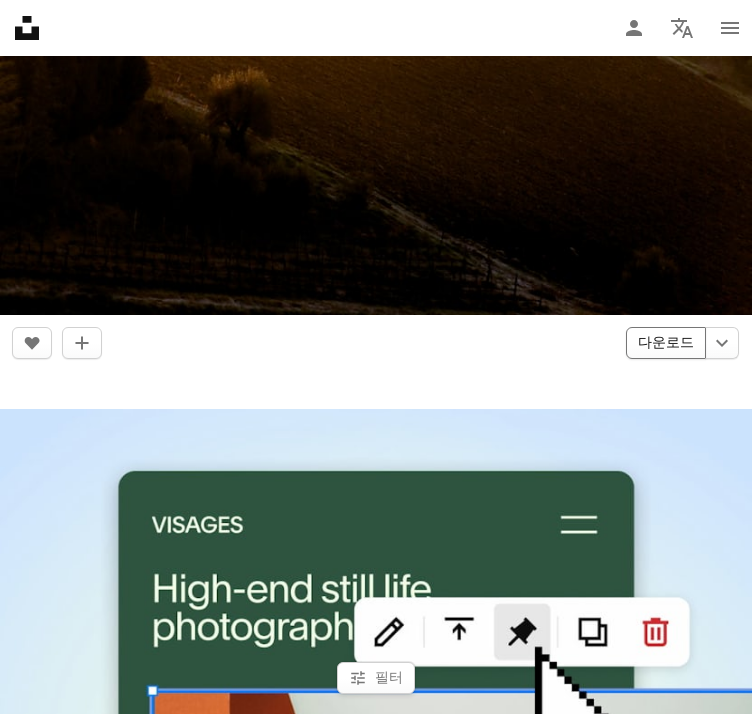 click on "다운로드" at bounding box center [666, 343] 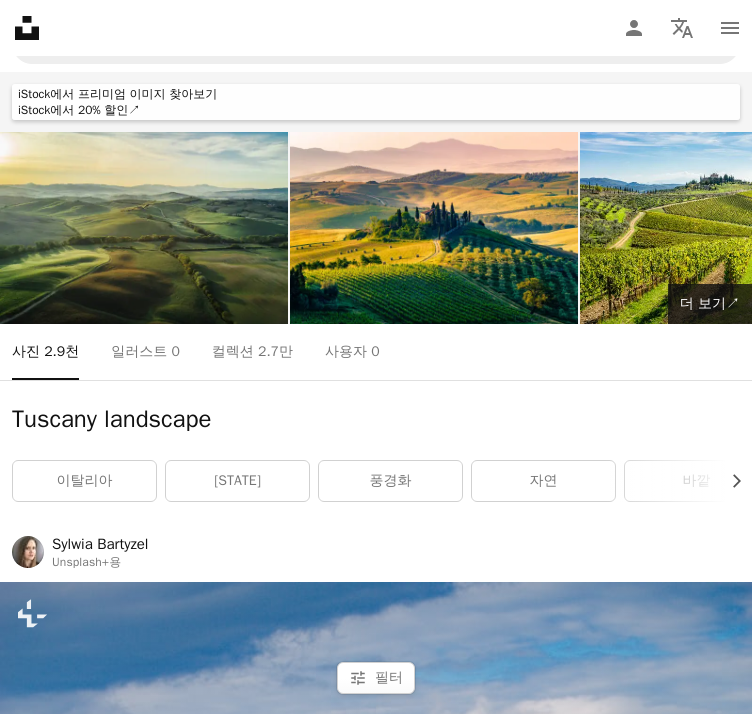 scroll, scrollTop: 0, scrollLeft: 0, axis: both 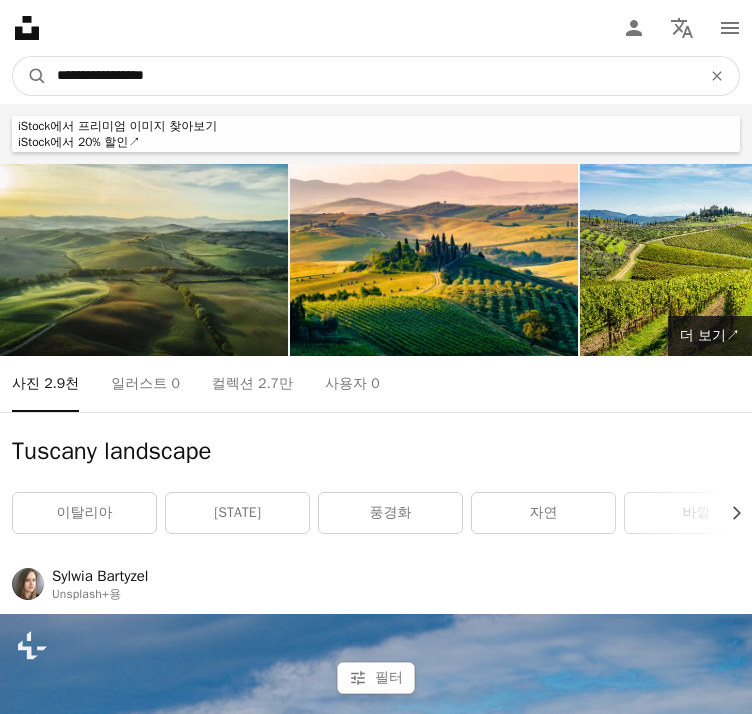 drag, startPoint x: 176, startPoint y: 76, endPoint x: -84, endPoint y: 77, distance: 260.00192 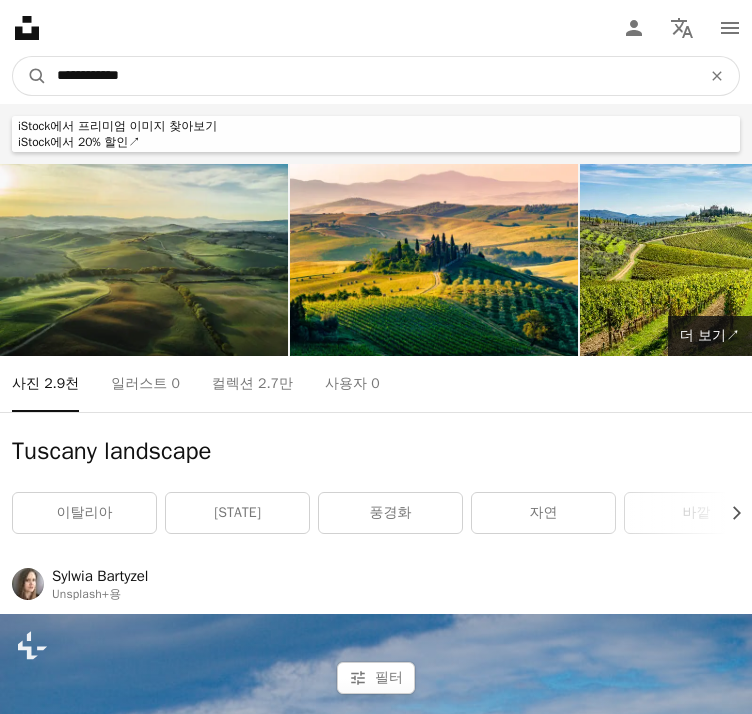 click on "A magnifying glass" at bounding box center (30, 76) 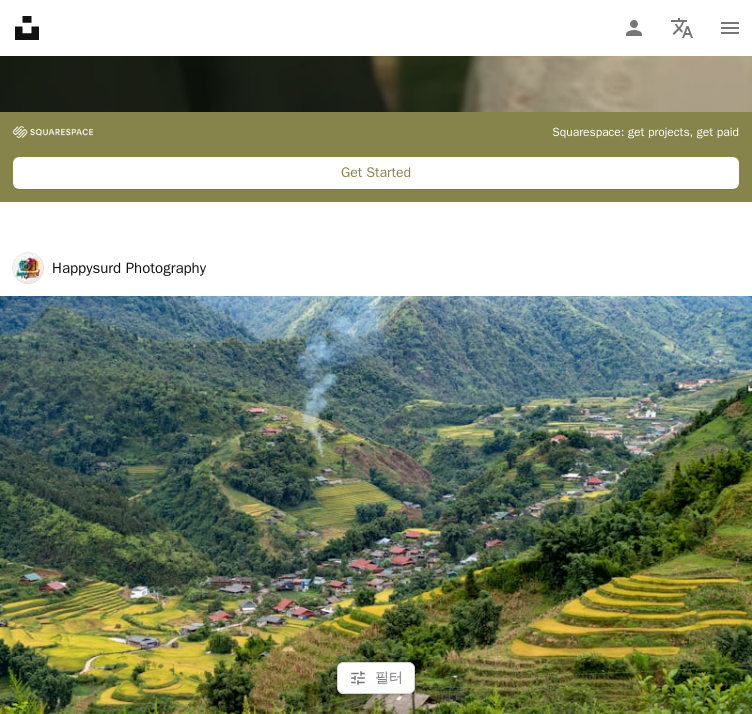 scroll, scrollTop: 3526, scrollLeft: 0, axis: vertical 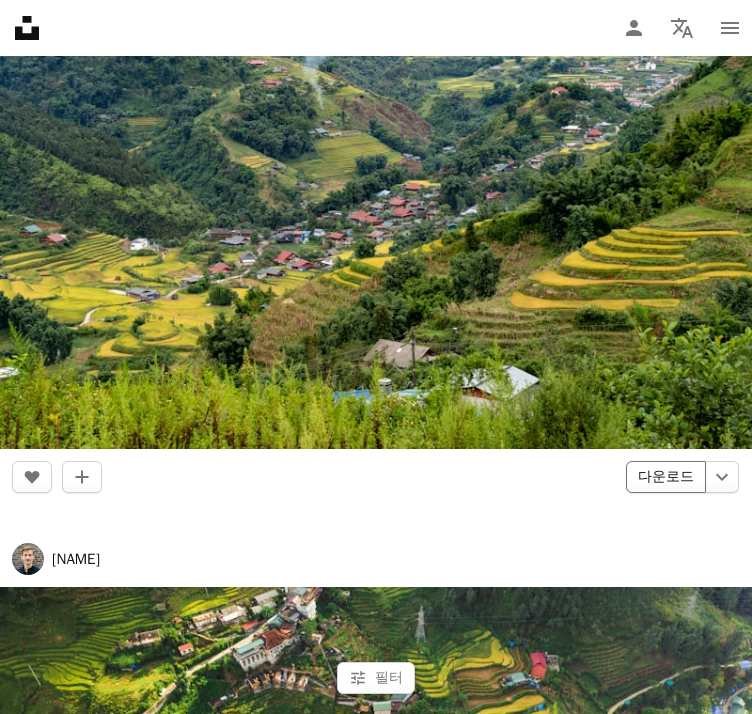 click on "다운로드" at bounding box center [666, 477] 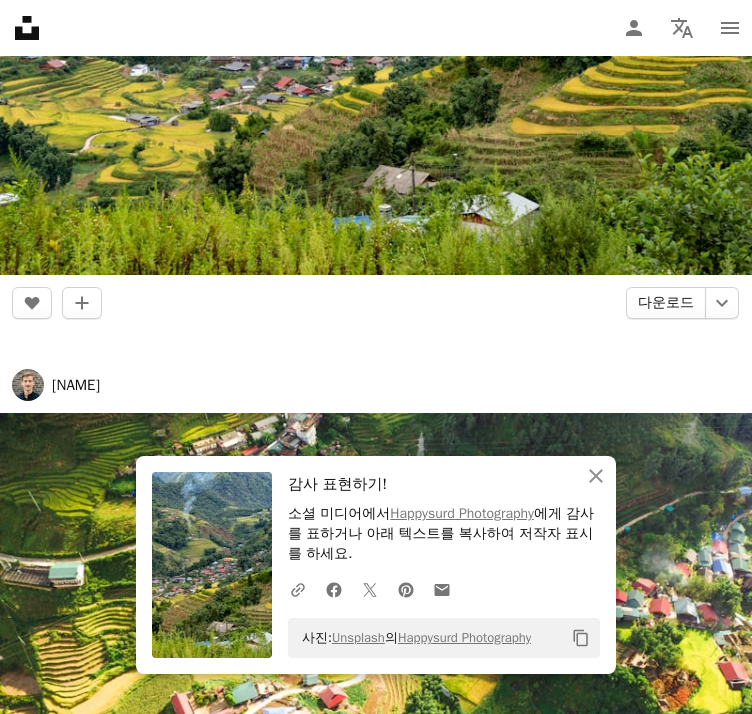 scroll, scrollTop: 3826, scrollLeft: 0, axis: vertical 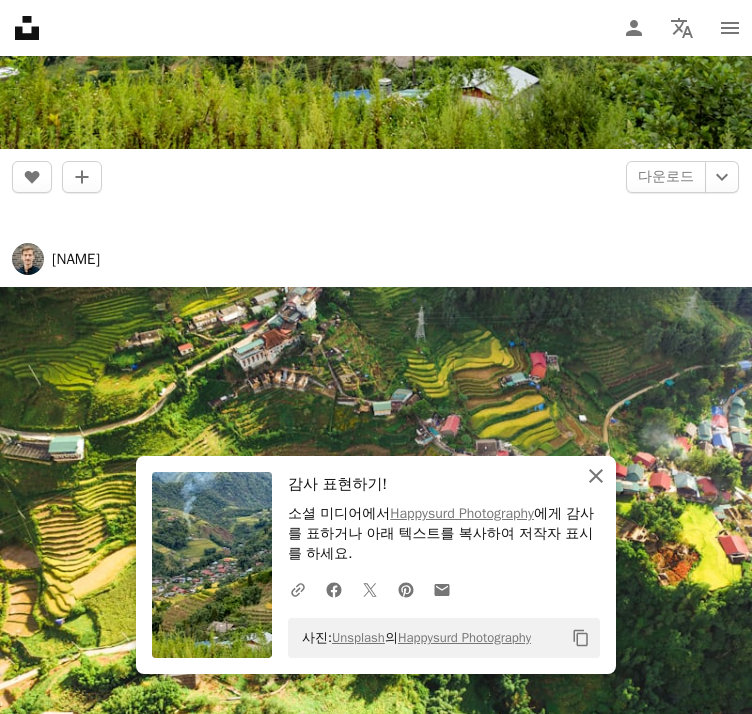 drag, startPoint x: 592, startPoint y: 475, endPoint x: 612, endPoint y: 391, distance: 86.34813 